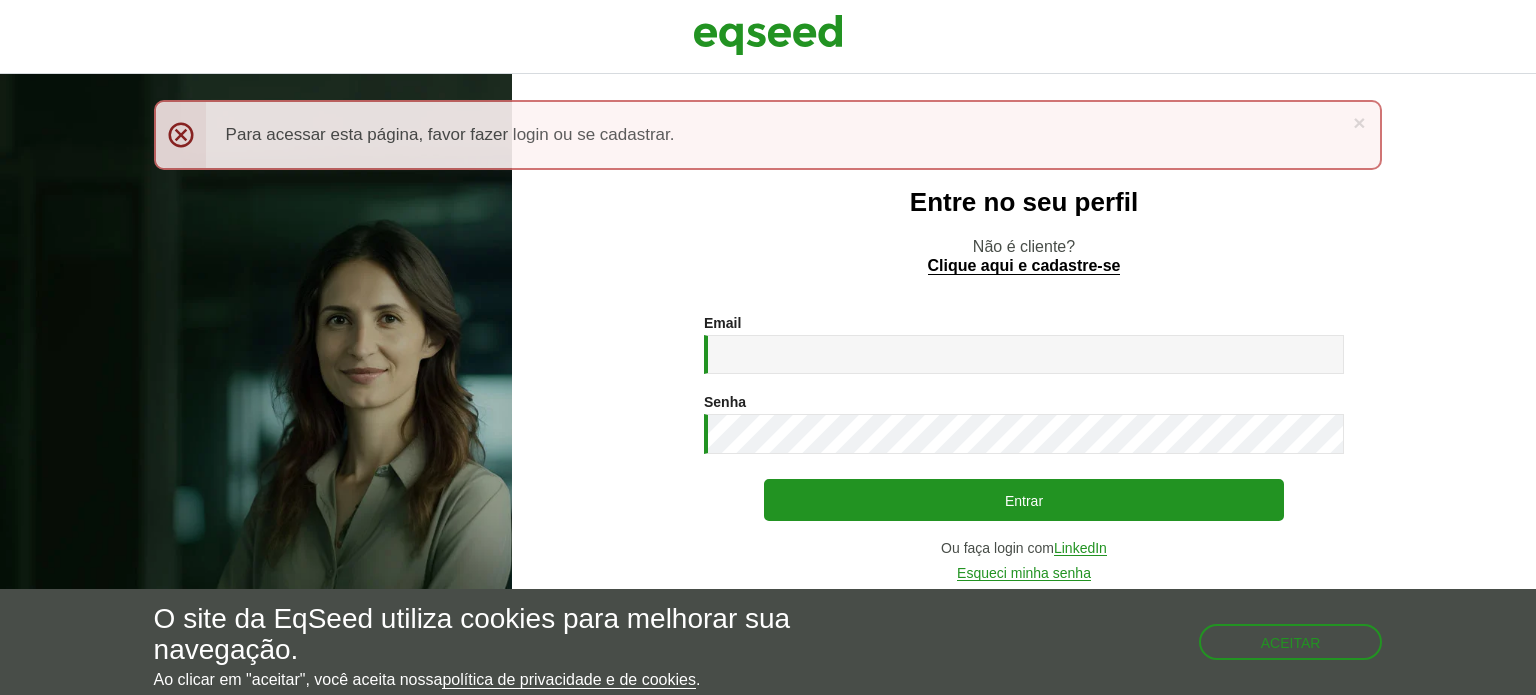 scroll, scrollTop: 0, scrollLeft: 0, axis: both 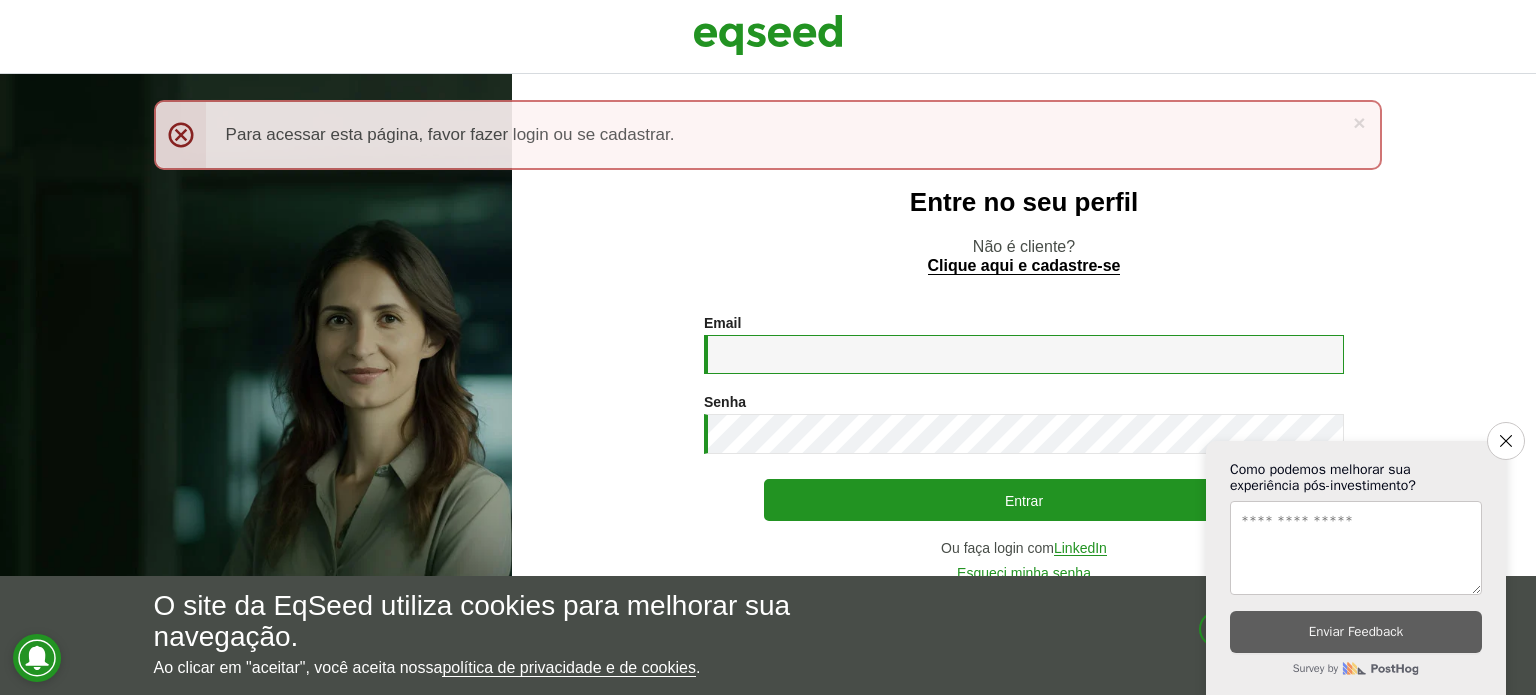 click on "Email  *" at bounding box center (1024, 354) 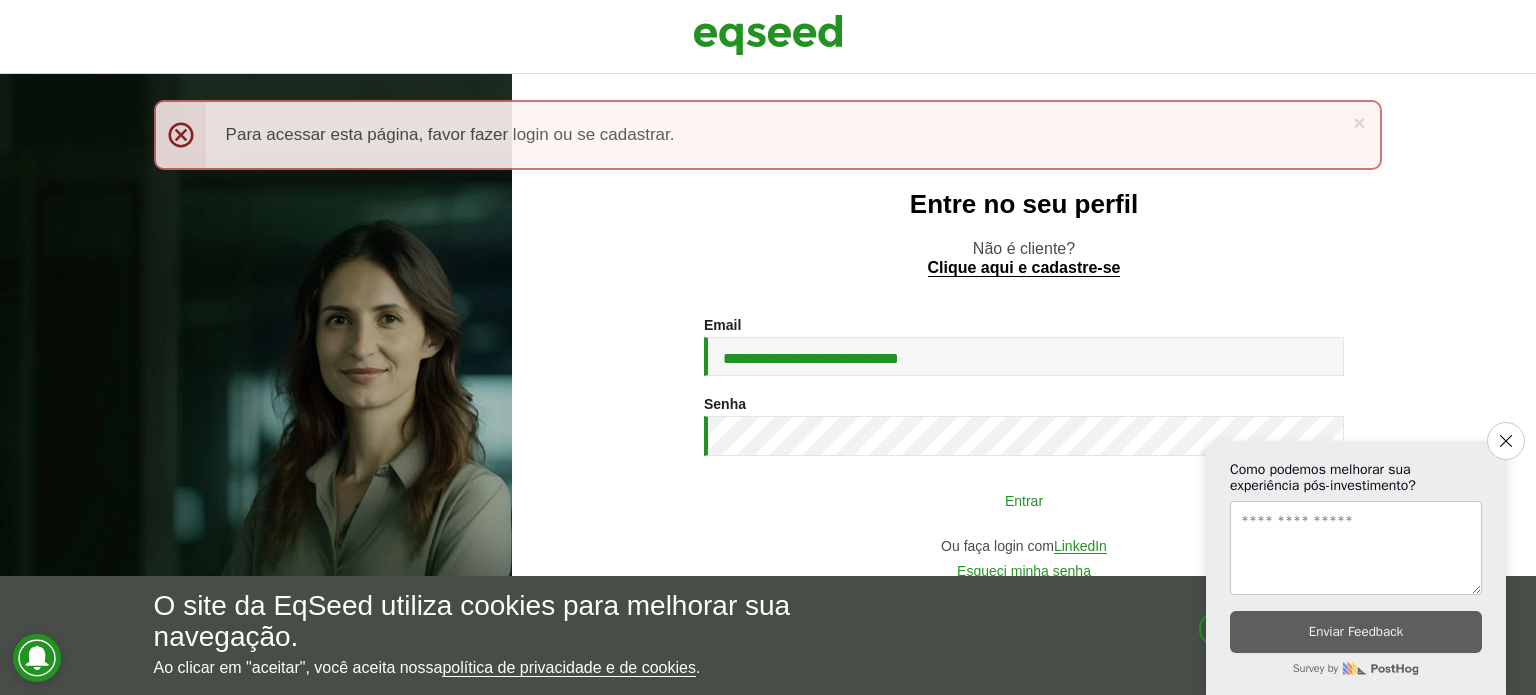 click on "Entrar" at bounding box center [1024, 500] 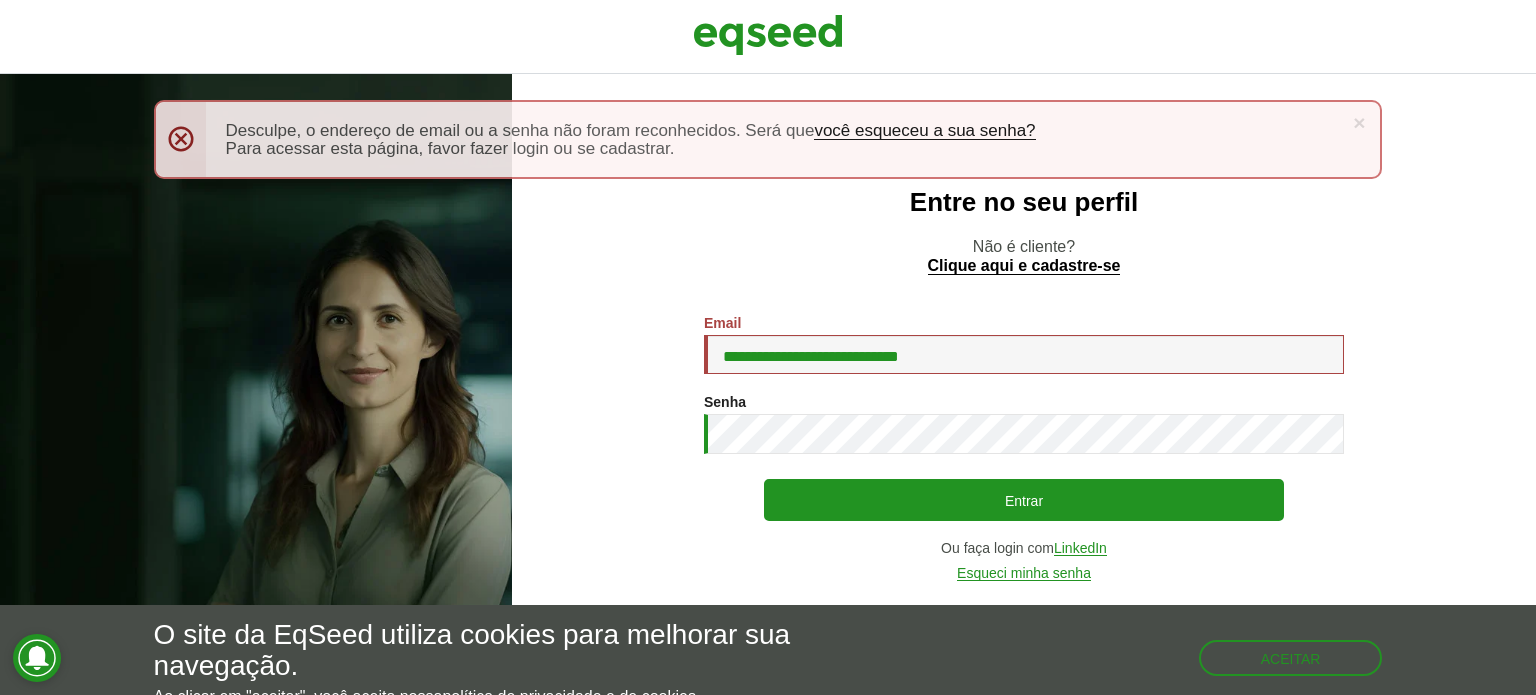 scroll, scrollTop: 0, scrollLeft: 0, axis: both 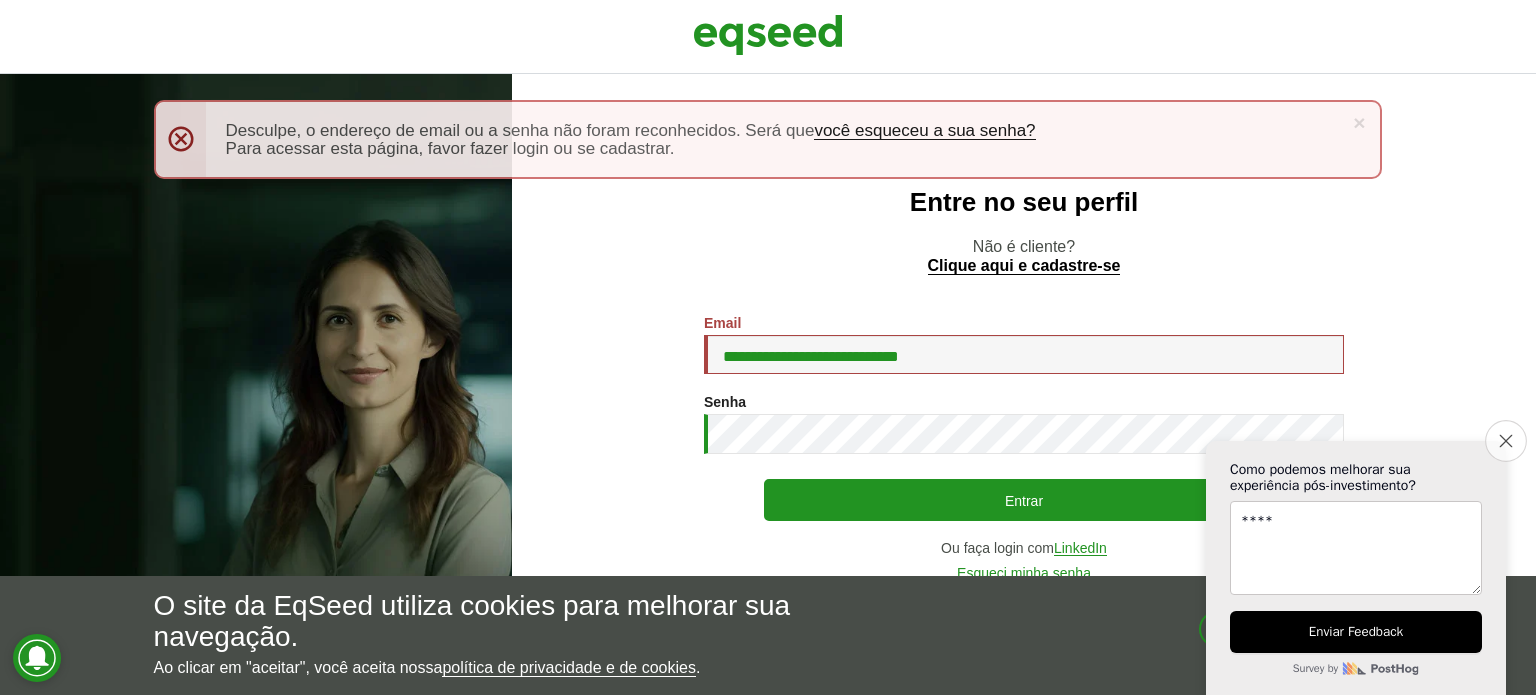 type on "****" 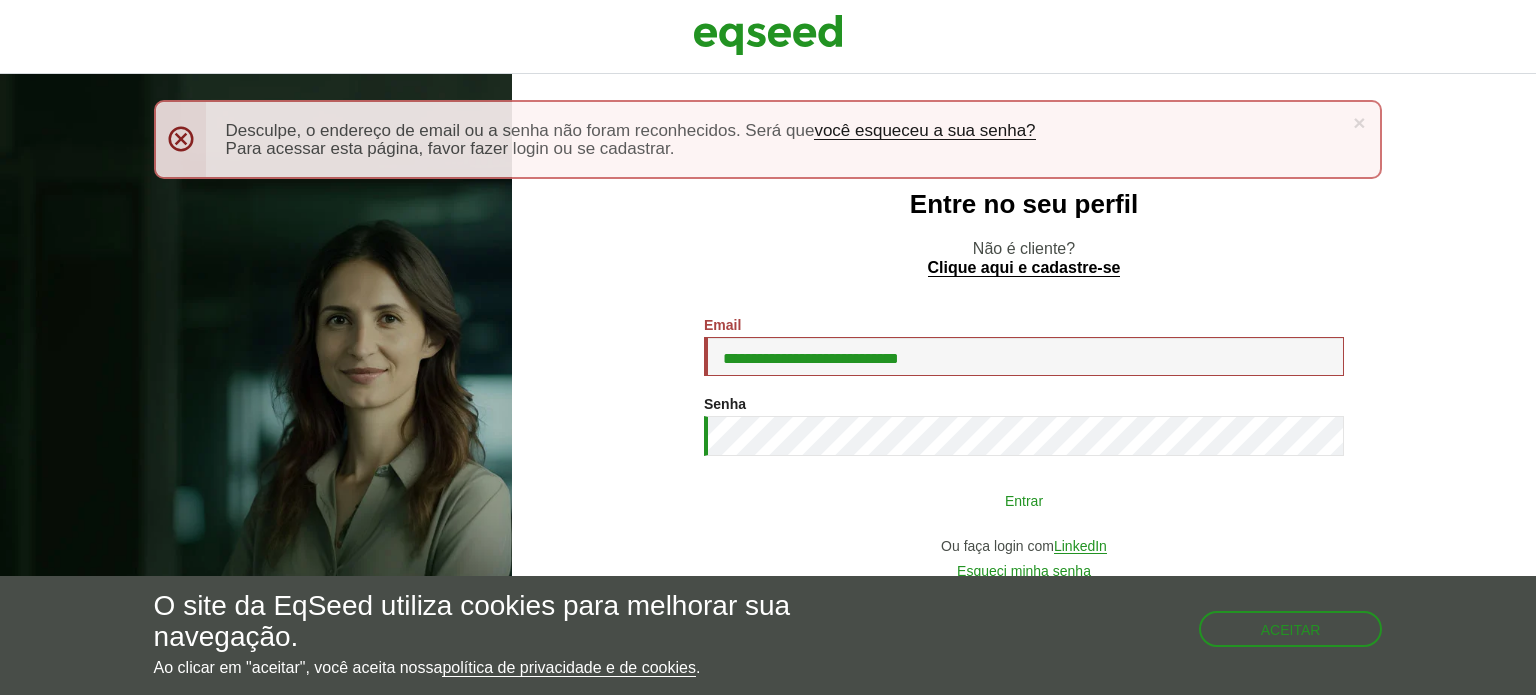 click on "Entrar" at bounding box center [1024, 500] 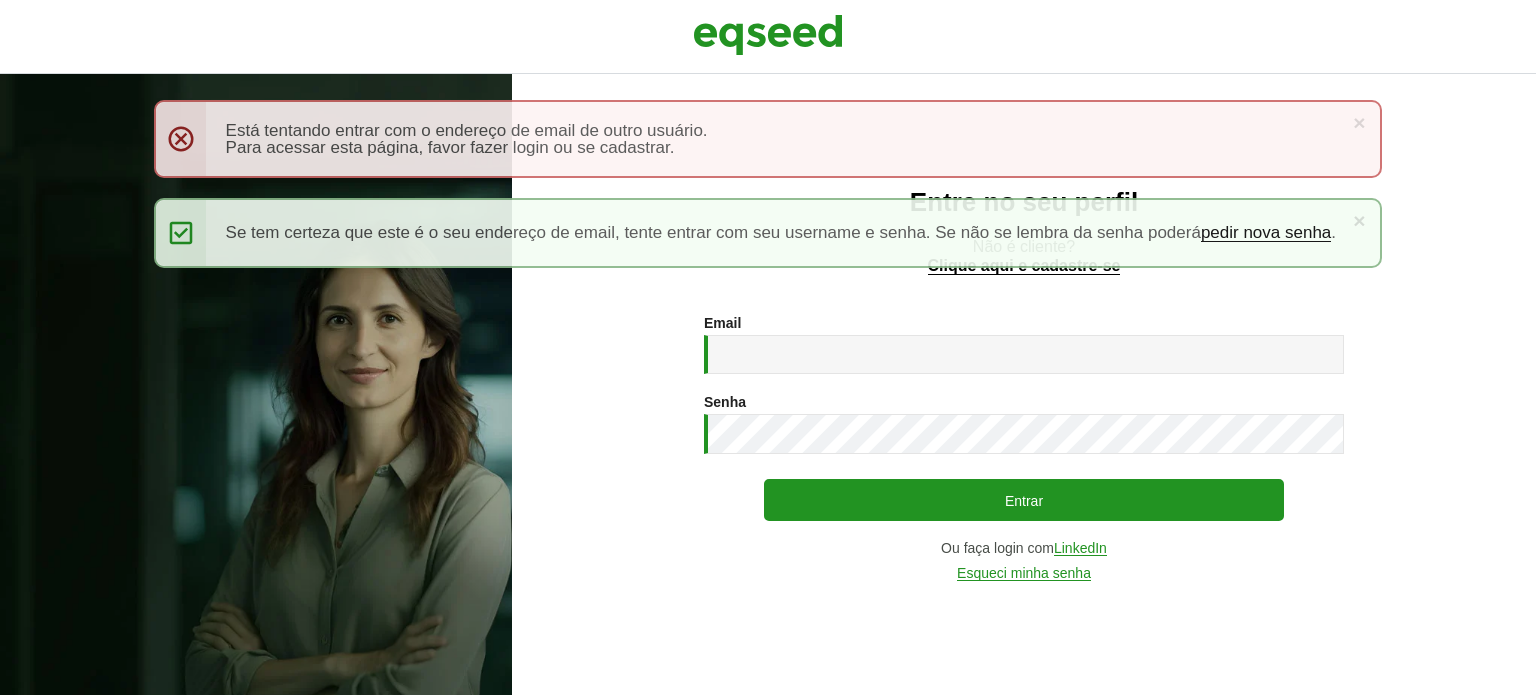 scroll, scrollTop: 0, scrollLeft: 0, axis: both 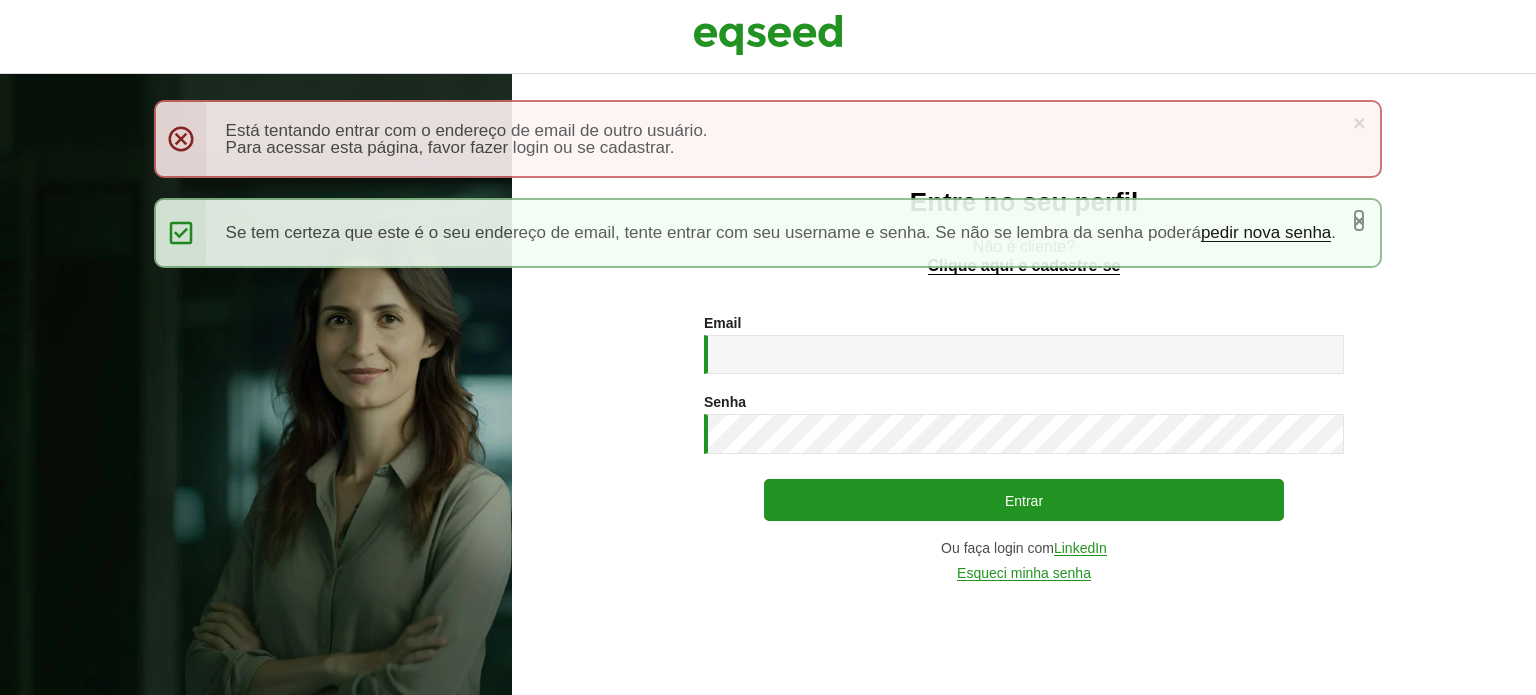 click on "×" at bounding box center [1359, 220] 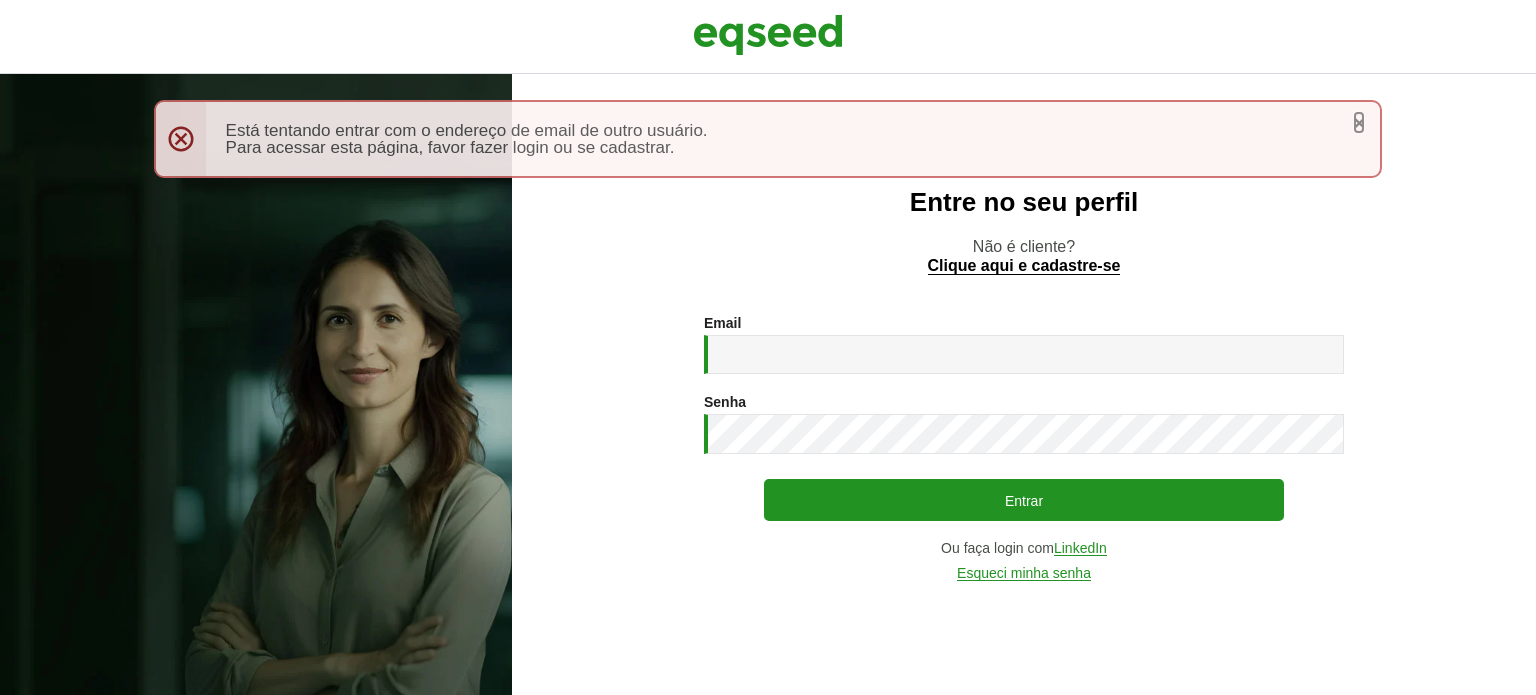 click on "×" at bounding box center (1359, 122) 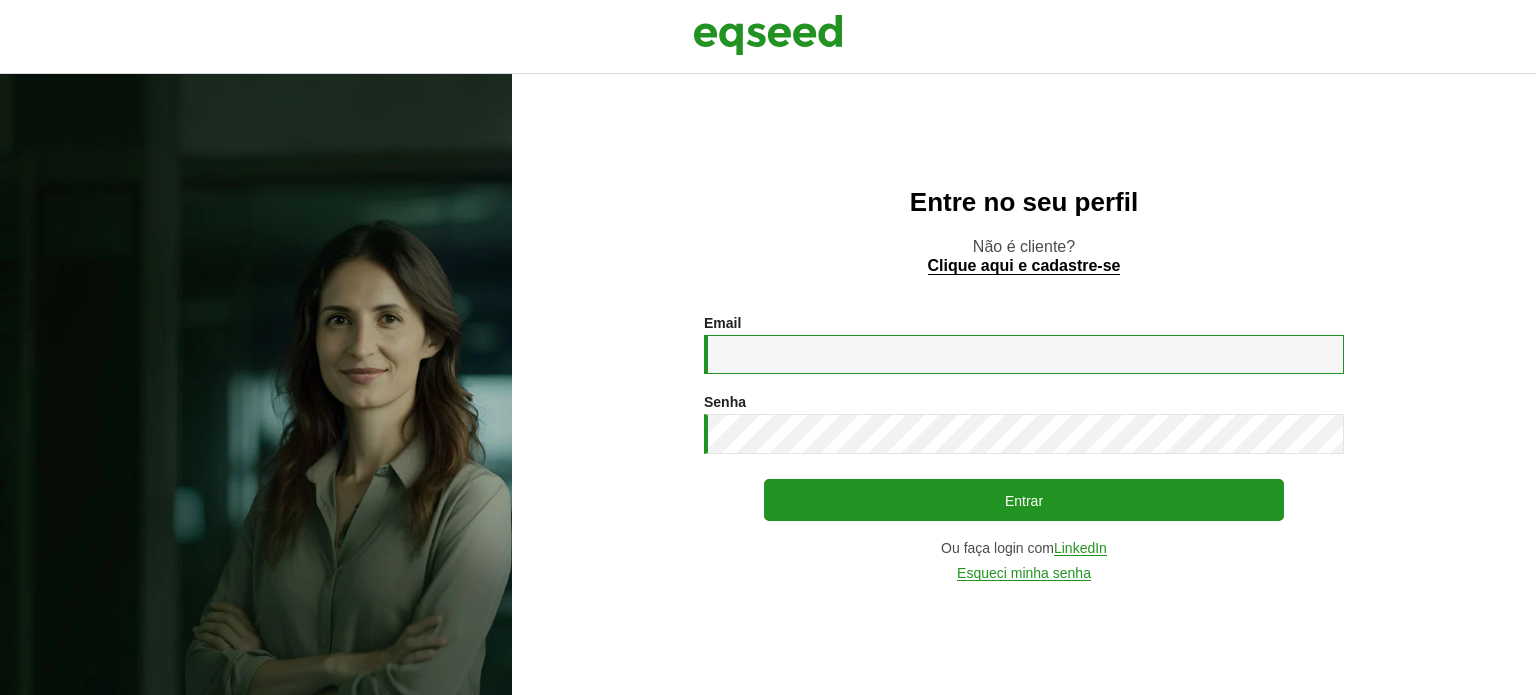 click on "Email  *" at bounding box center [1024, 354] 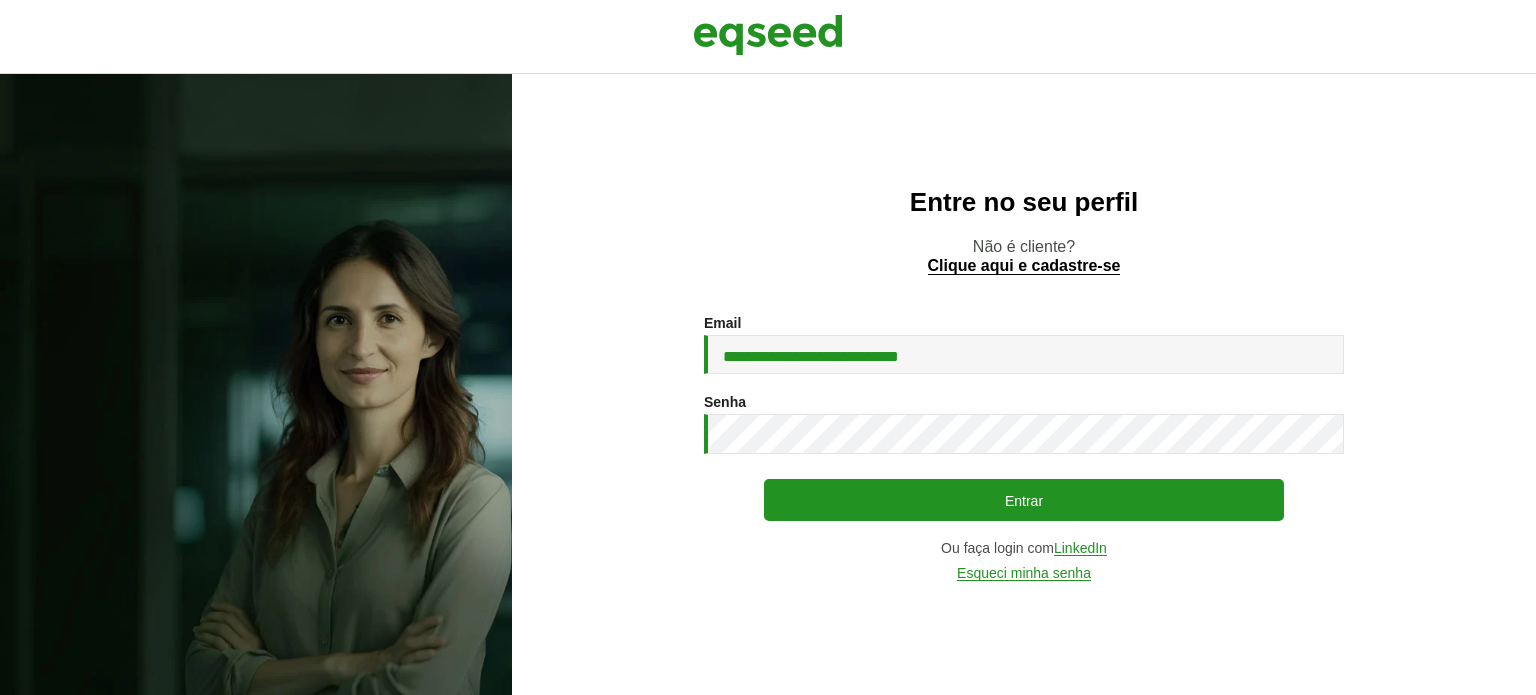 click on "**********" at bounding box center [1024, 448] 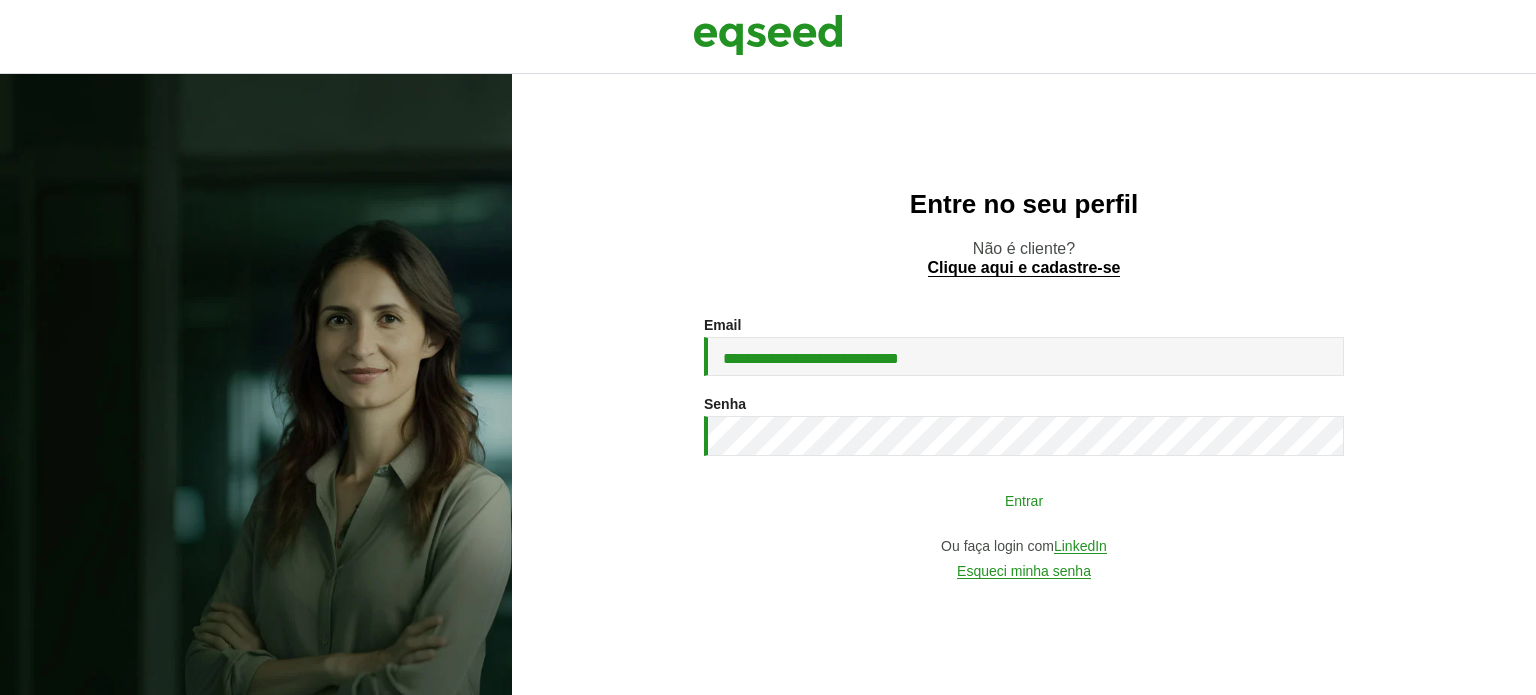 click on "Entrar" at bounding box center [1024, 500] 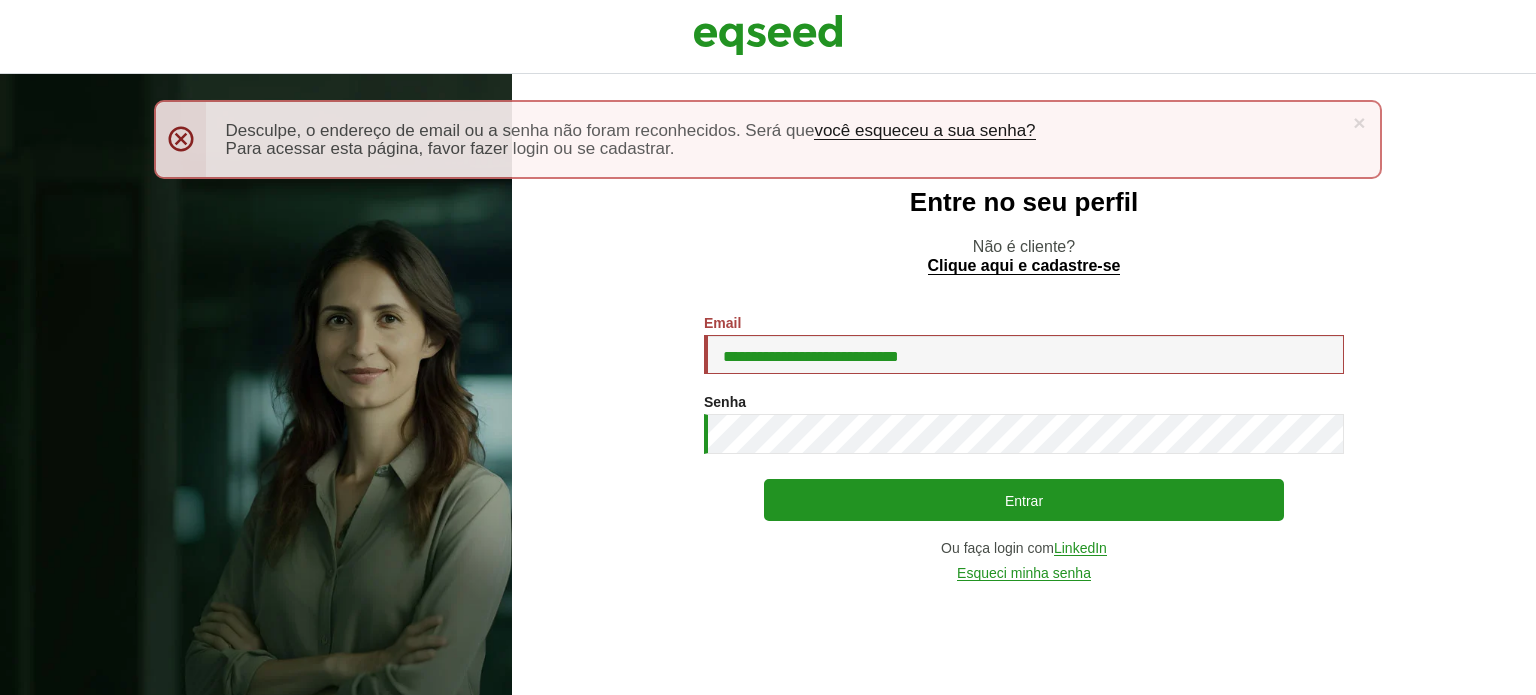 scroll, scrollTop: 0, scrollLeft: 0, axis: both 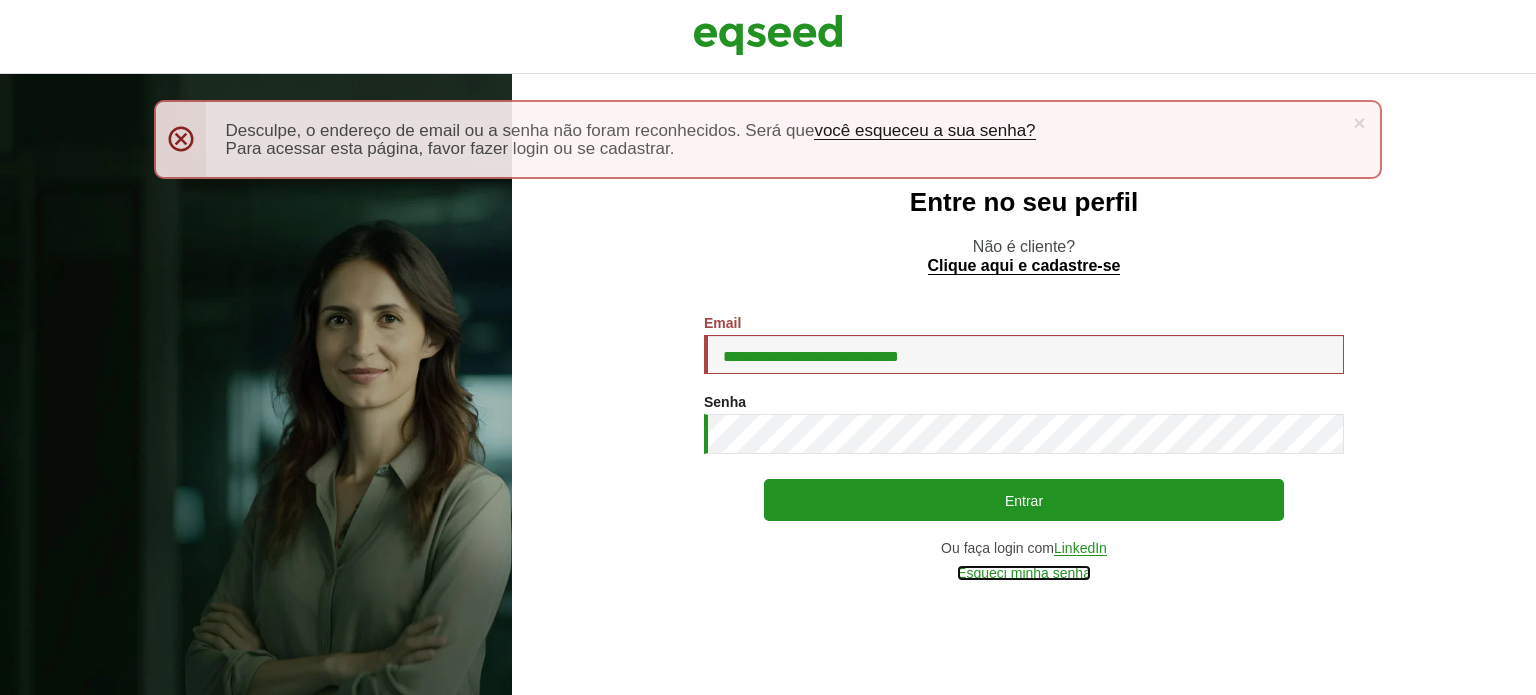 click on "Esqueci minha senha" at bounding box center (1024, 573) 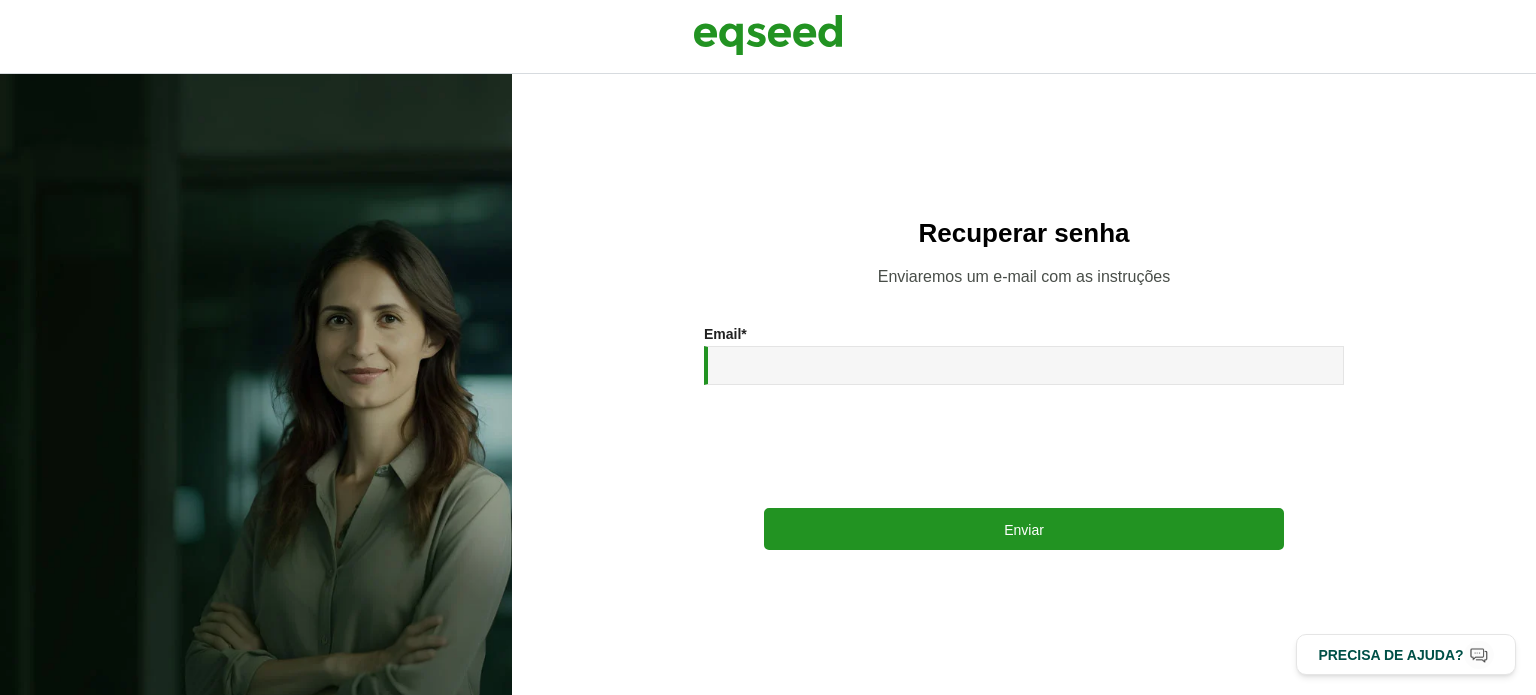 scroll, scrollTop: 0, scrollLeft: 0, axis: both 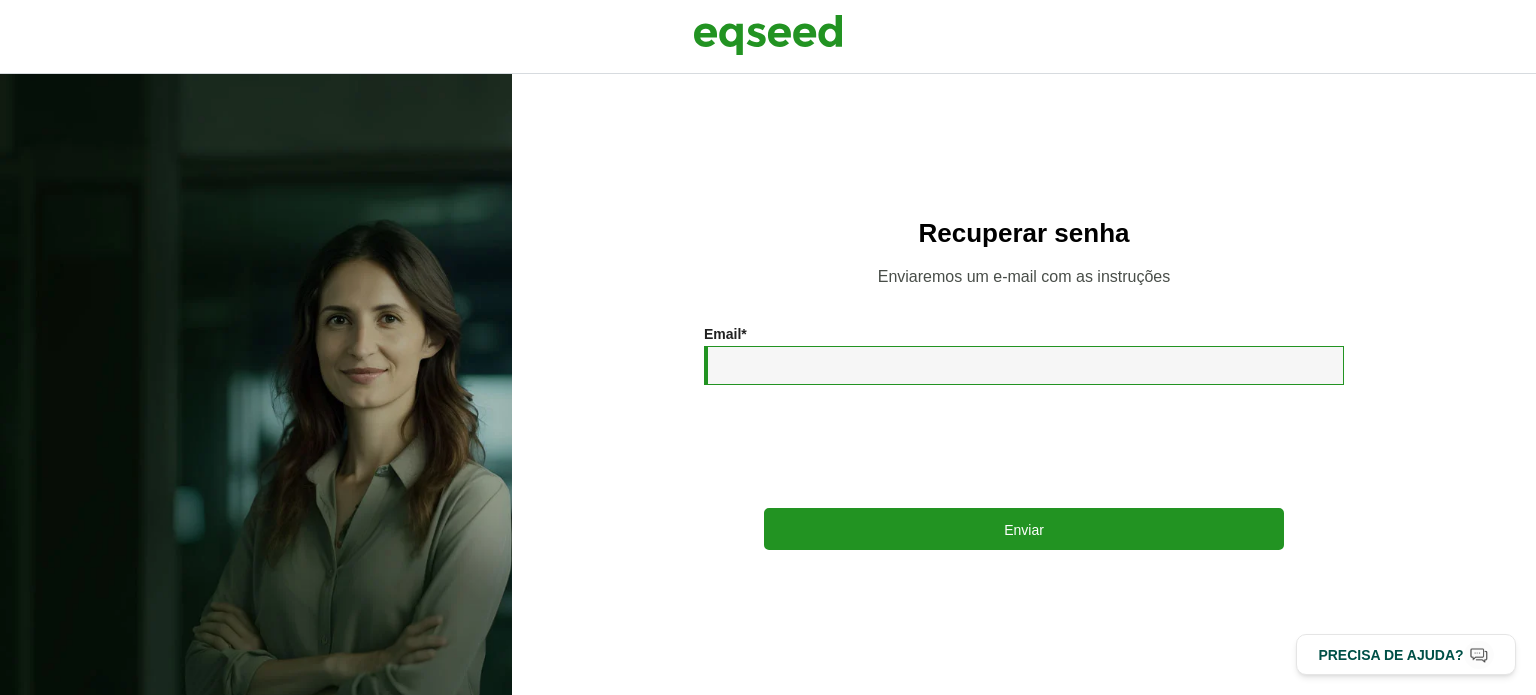 click on "Email  *" at bounding box center [1024, 365] 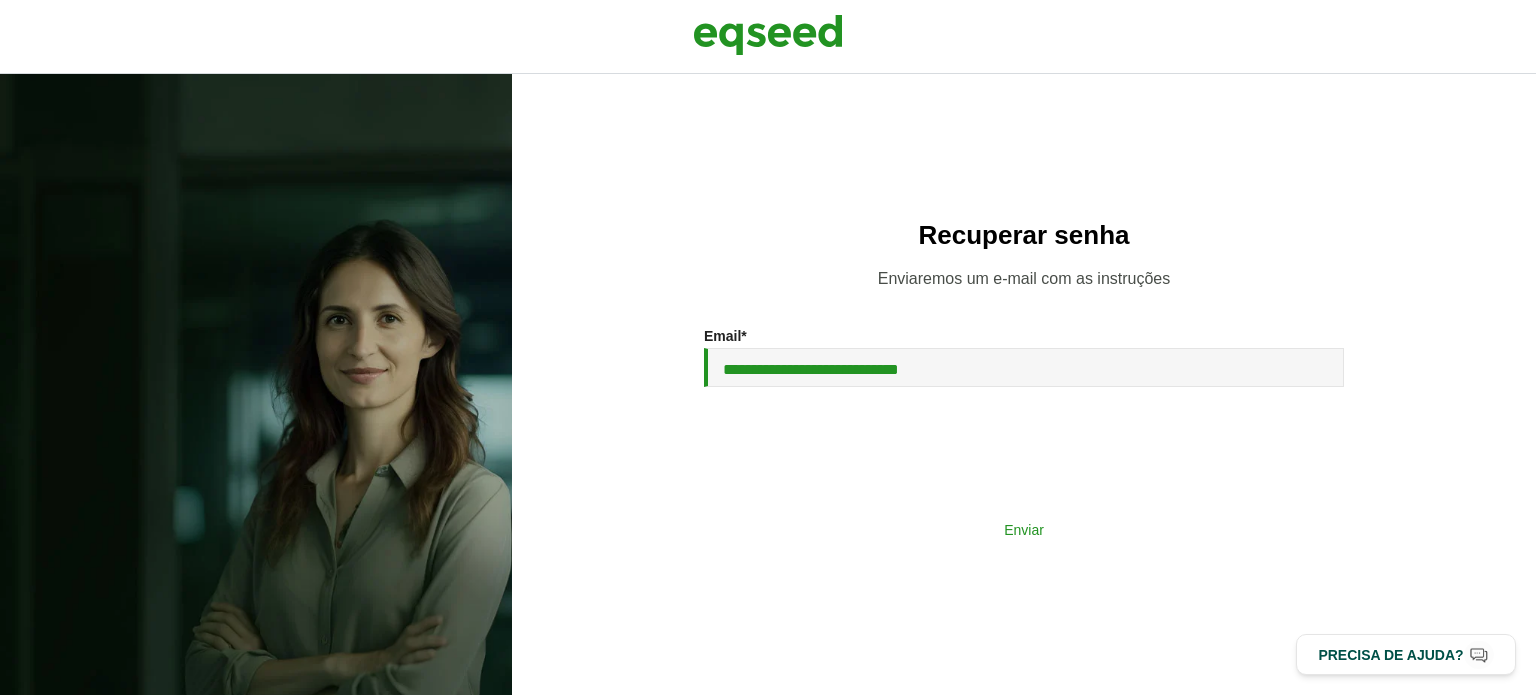 click on "Enviar" at bounding box center [1024, 529] 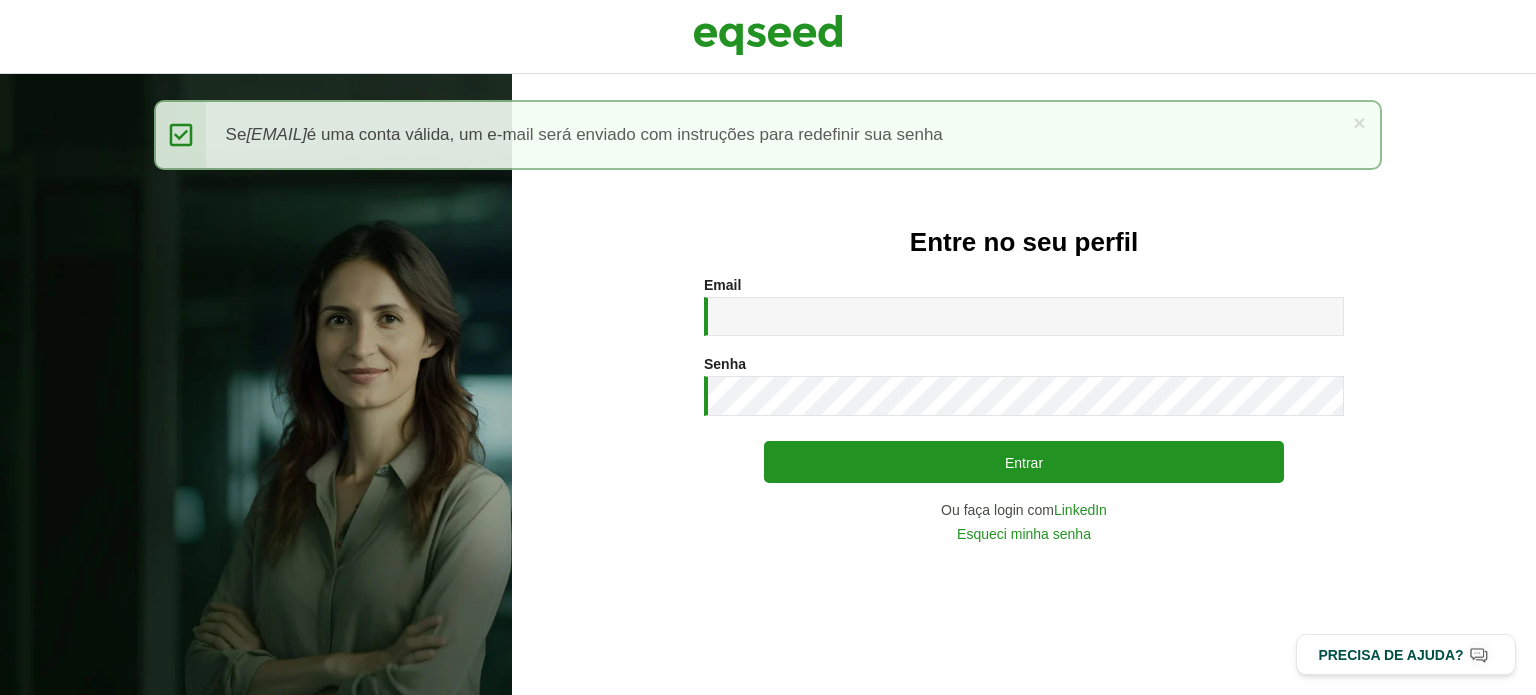 scroll, scrollTop: 0, scrollLeft: 0, axis: both 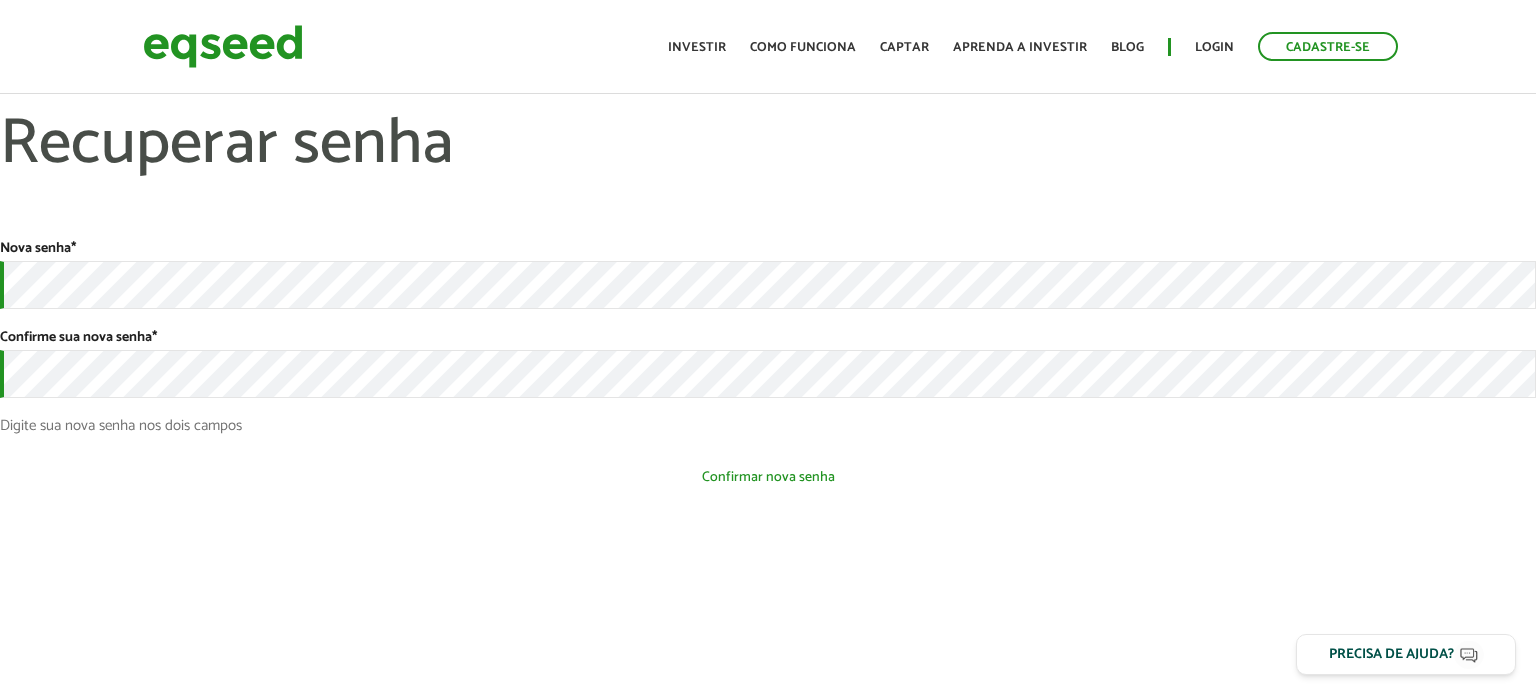 click on "Confirmar nova senha" at bounding box center (768, 477) 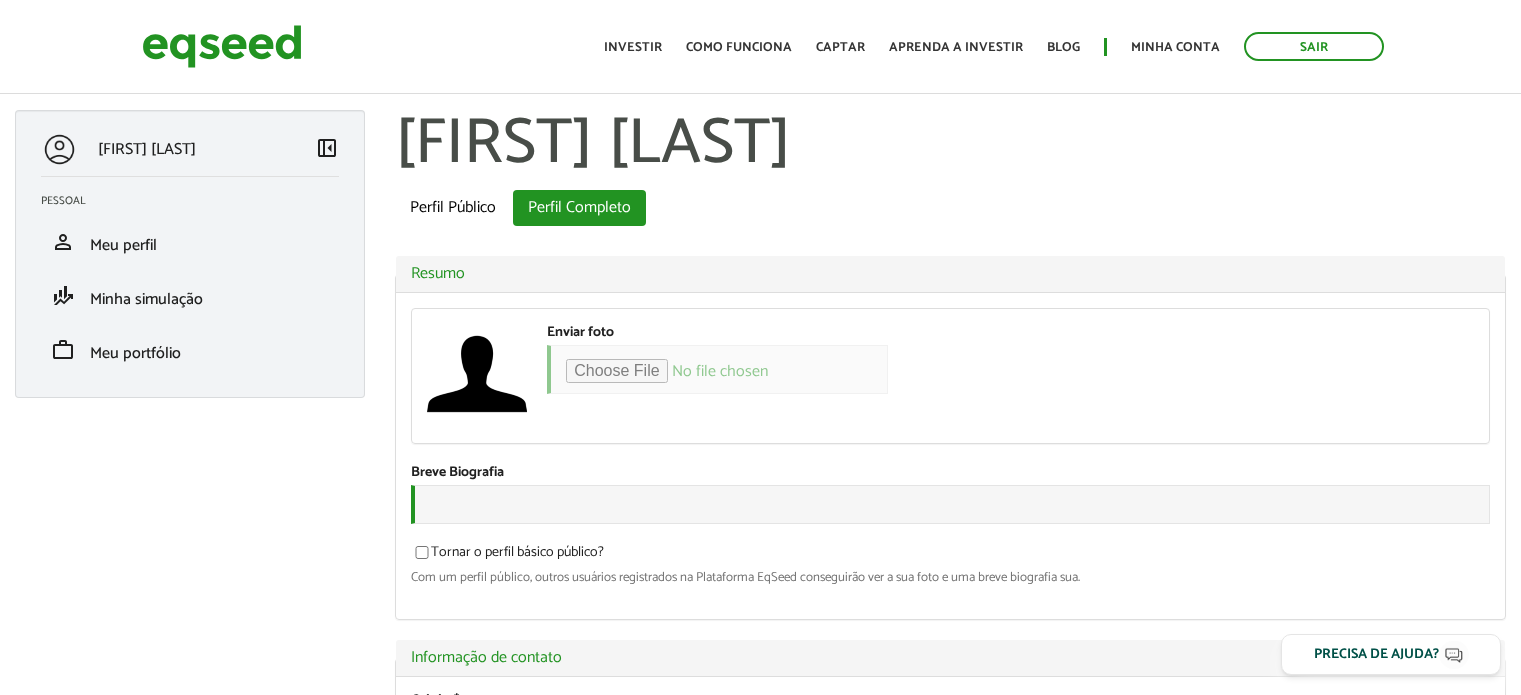 scroll, scrollTop: 0, scrollLeft: 0, axis: both 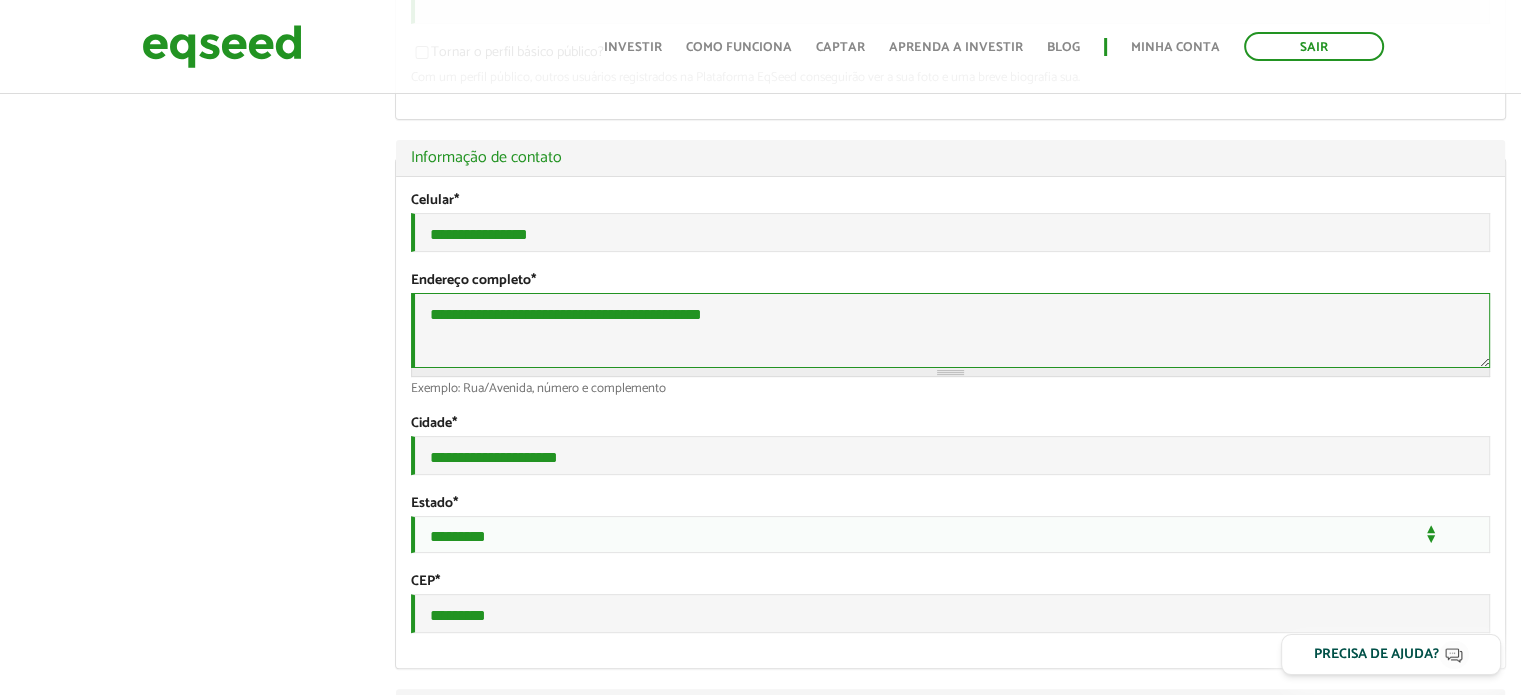 drag, startPoint x: 776, startPoint y: 335, endPoint x: 236, endPoint y: 308, distance: 540.67456 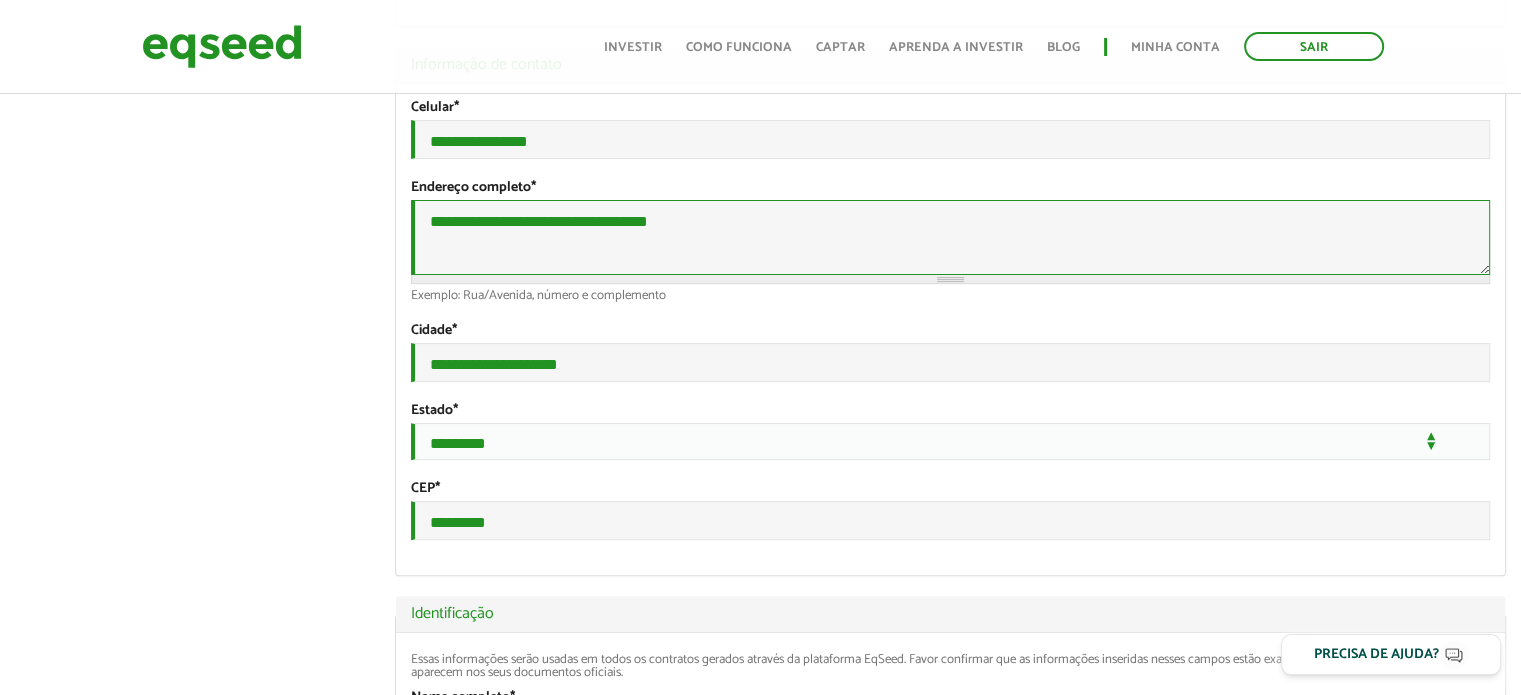 scroll, scrollTop: 800, scrollLeft: 0, axis: vertical 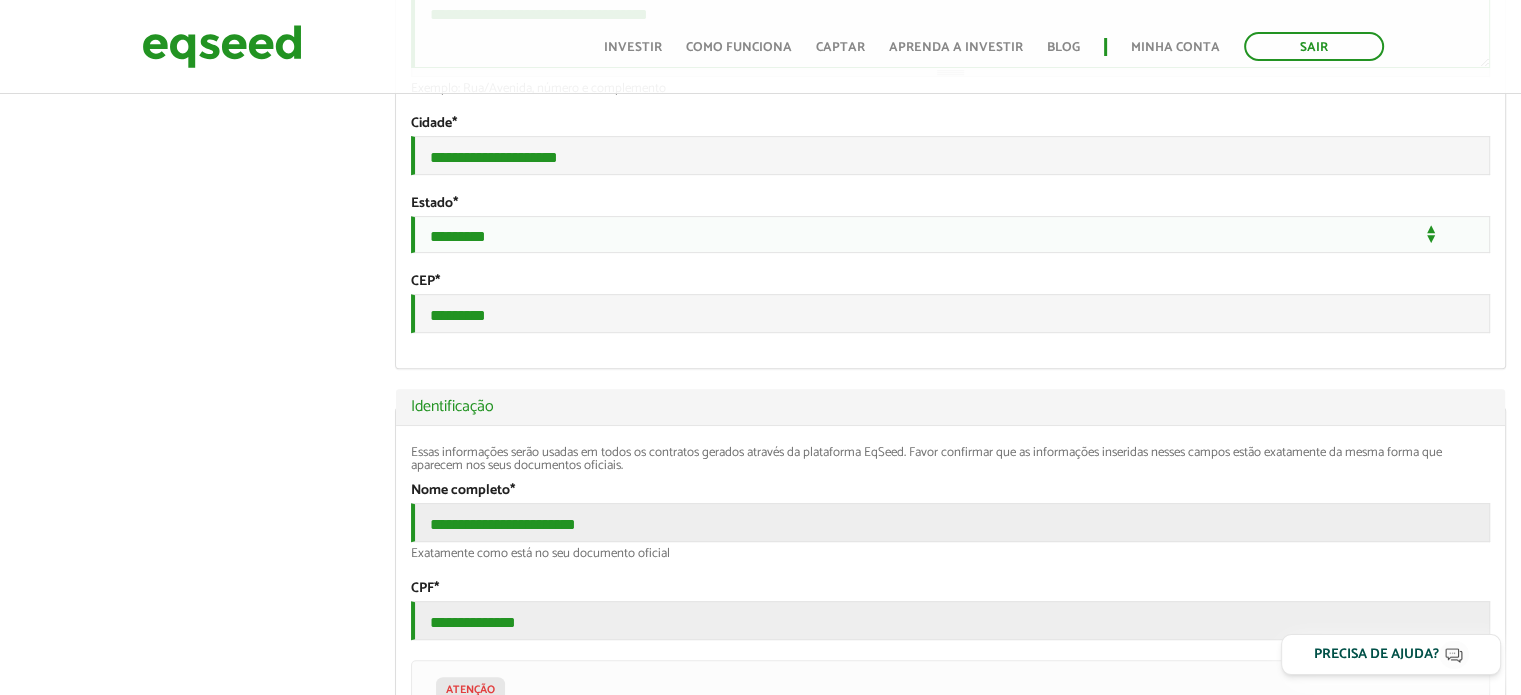 type on "**********" 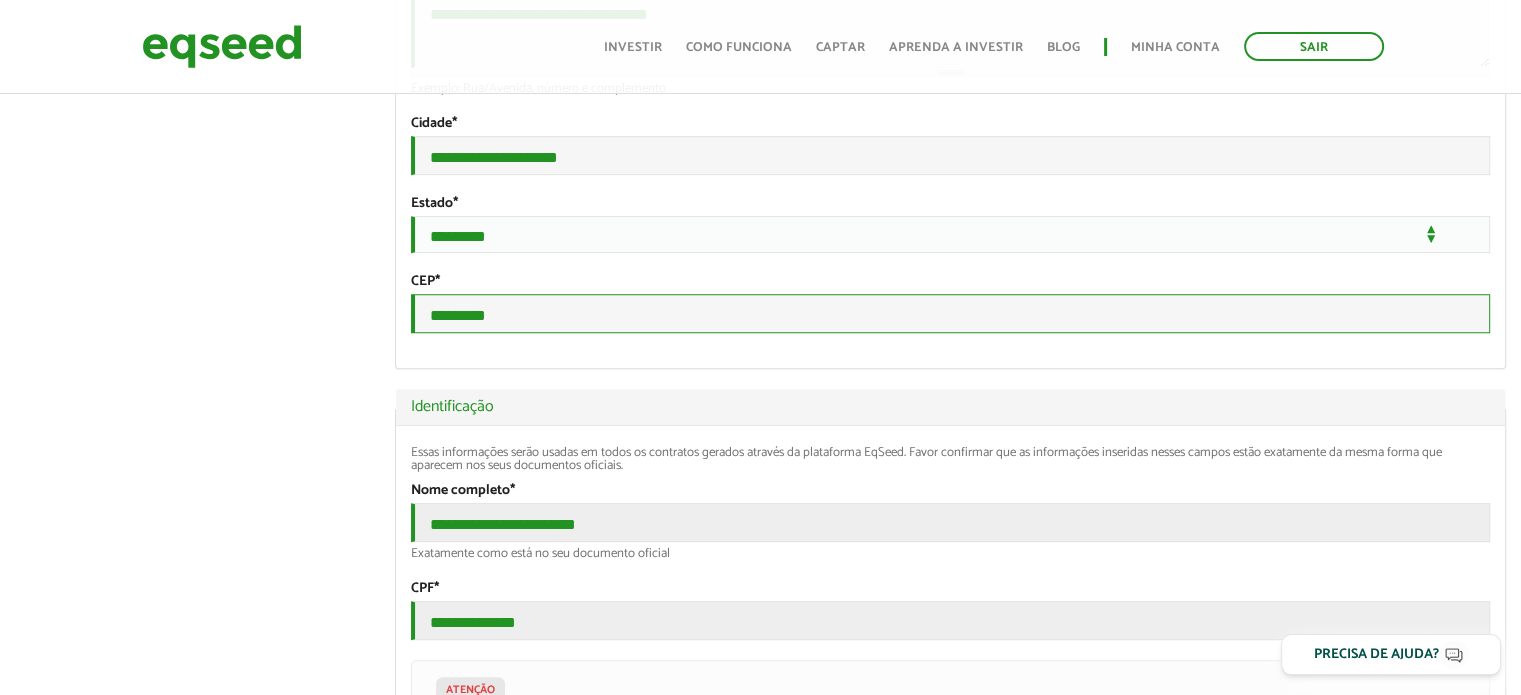 click on "*********" at bounding box center (950, 313) 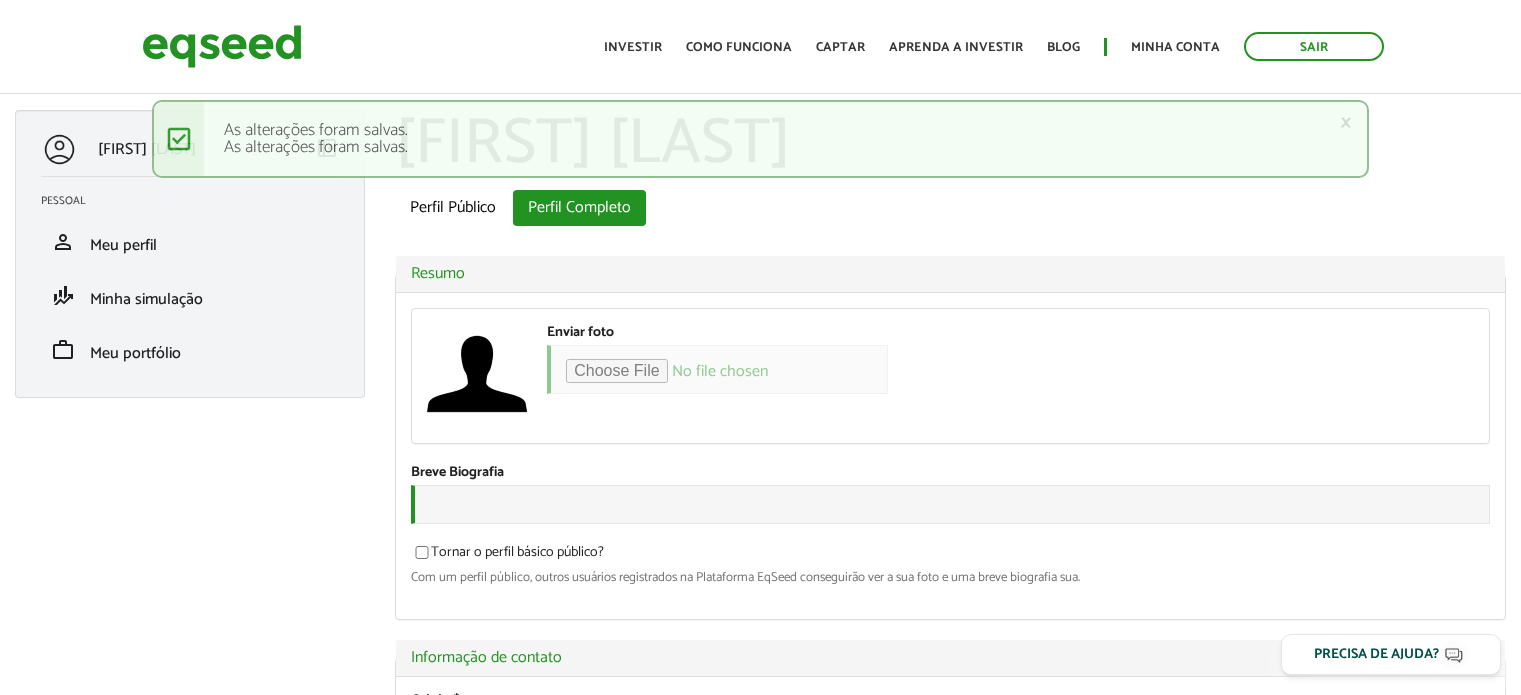 scroll, scrollTop: 0, scrollLeft: 0, axis: both 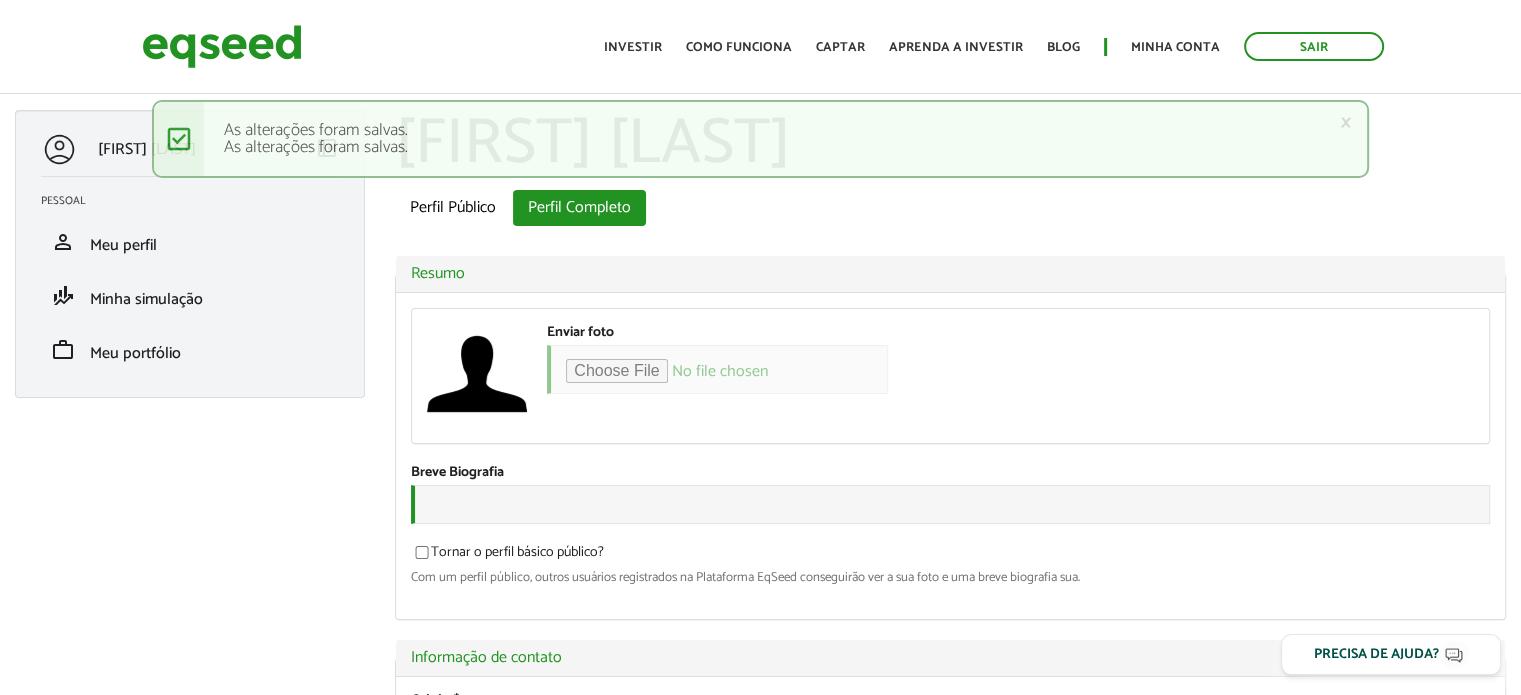click on "CAROLINE SAMPAIO BARBOSA
left_panel_close
Pessoal
person Meu perfil
finance_mode Minha simulação
work Meu portfólio" at bounding box center (190, 254) 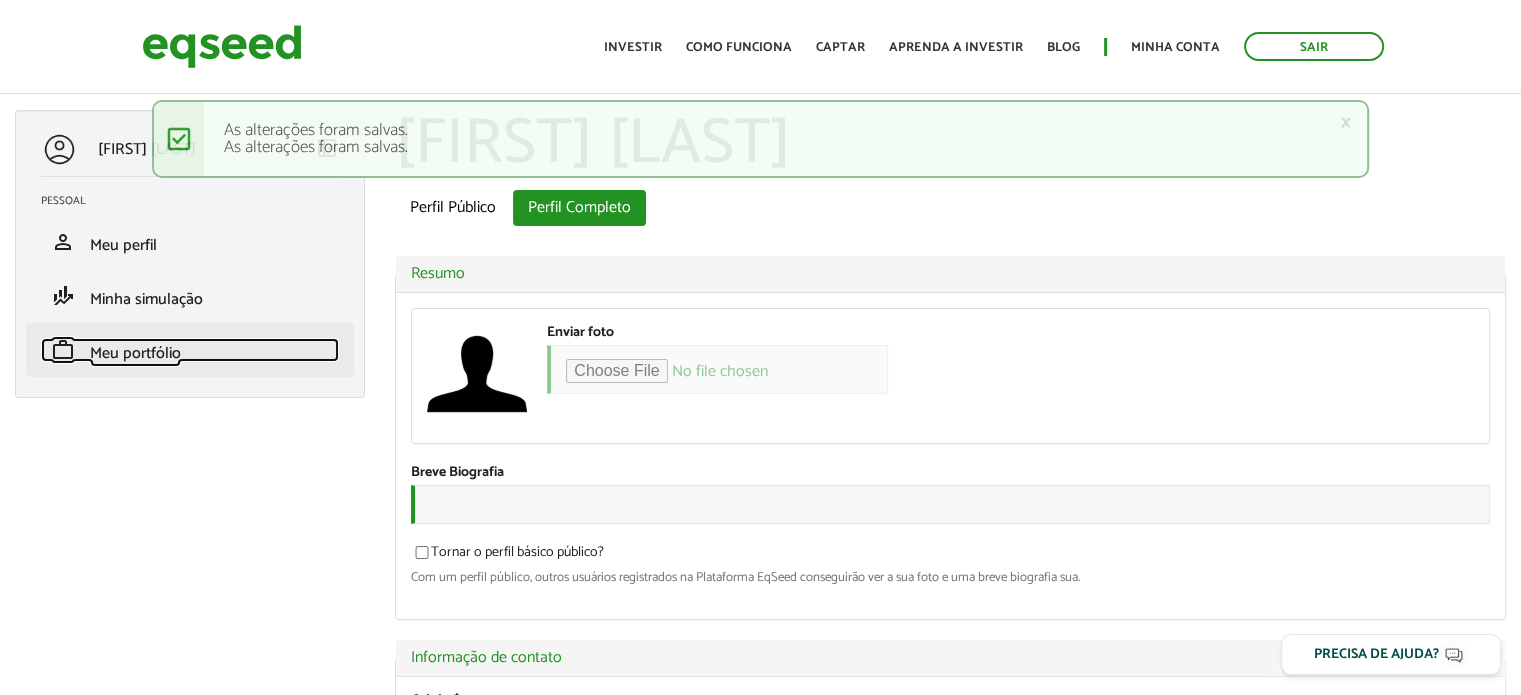 click on "Meu portfólio" at bounding box center [135, 353] 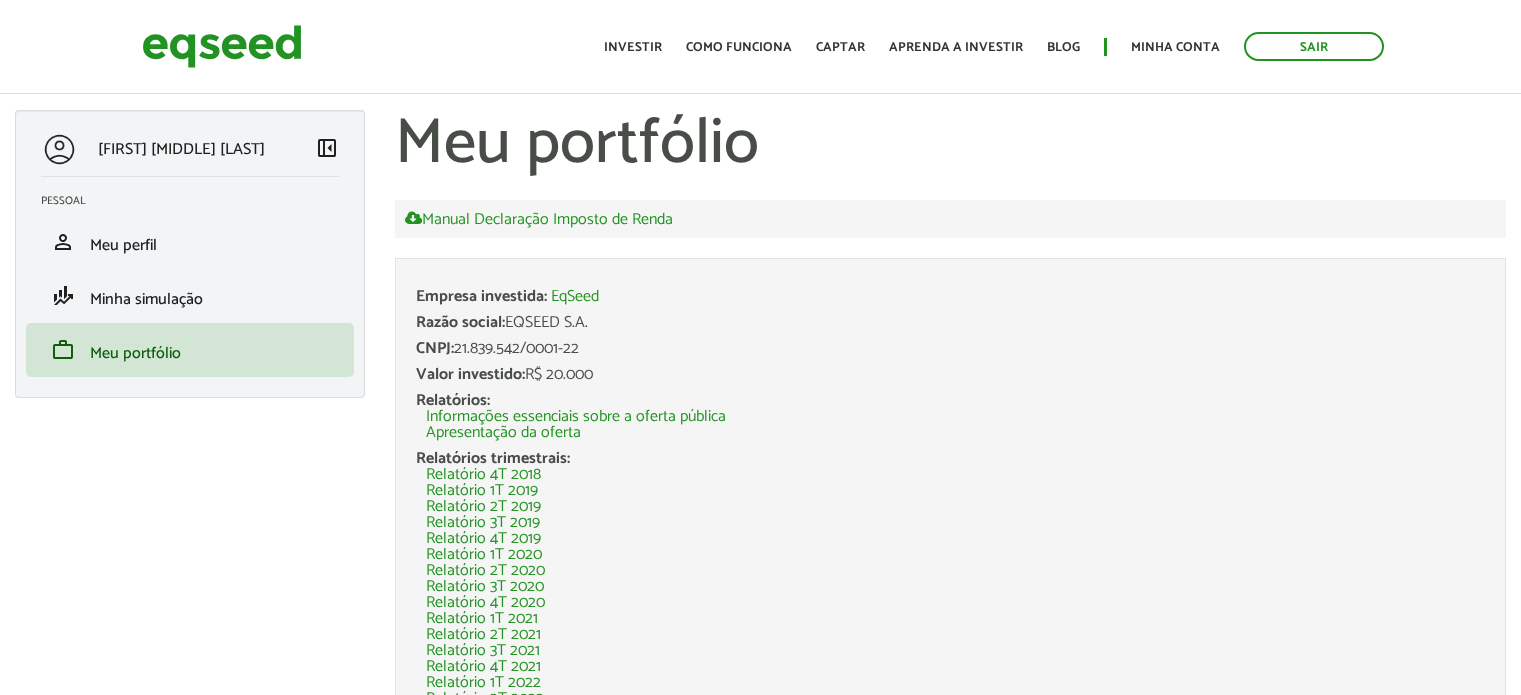scroll, scrollTop: 0, scrollLeft: 0, axis: both 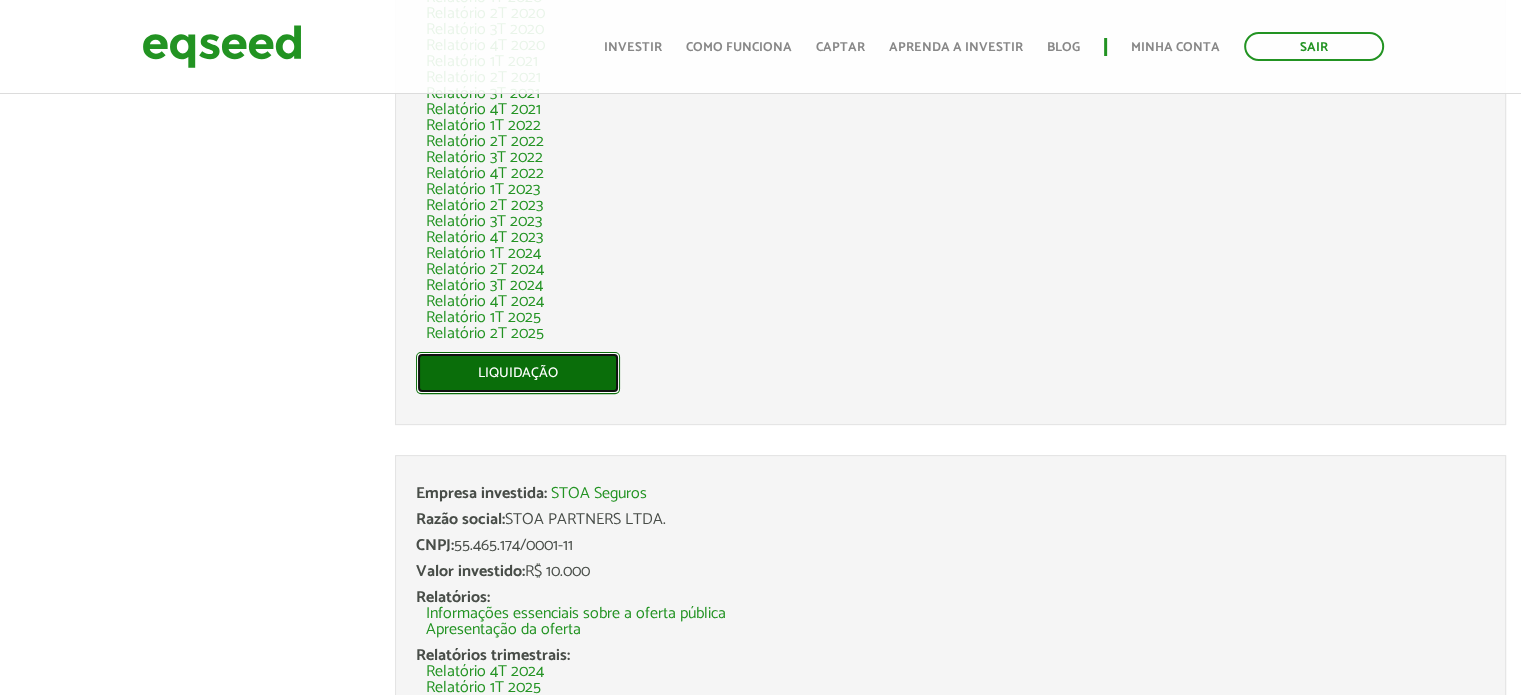 click on "Liquidação" at bounding box center (518, 373) 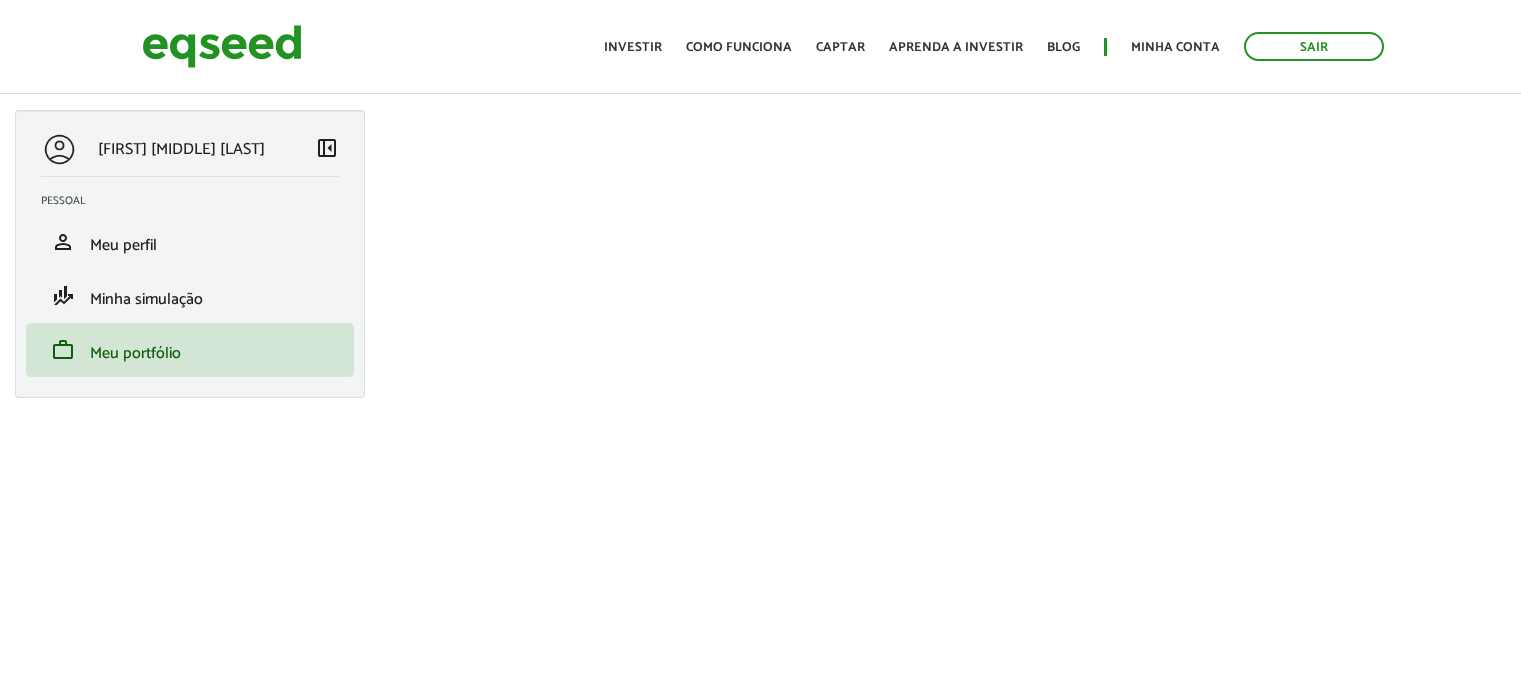 scroll, scrollTop: 0, scrollLeft: 0, axis: both 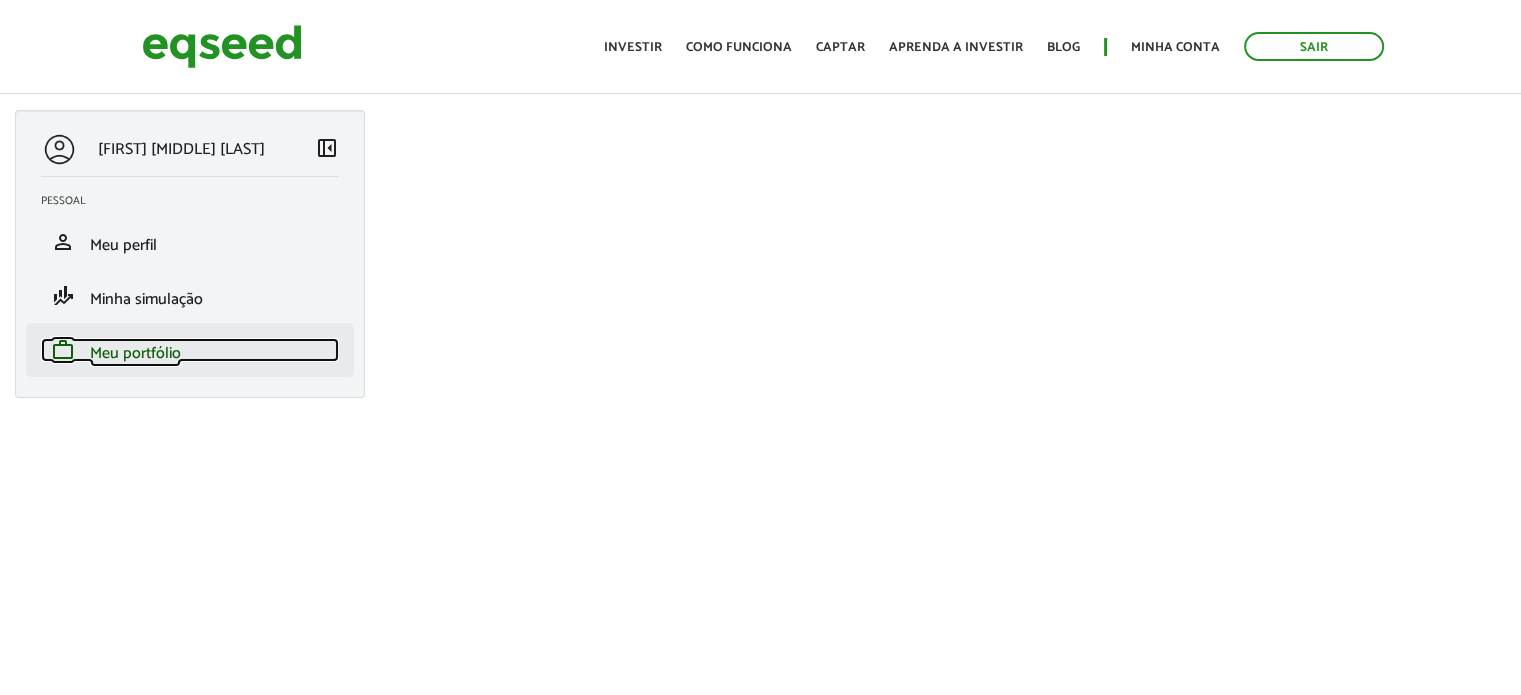click on "Meu portfólio" at bounding box center (135, 353) 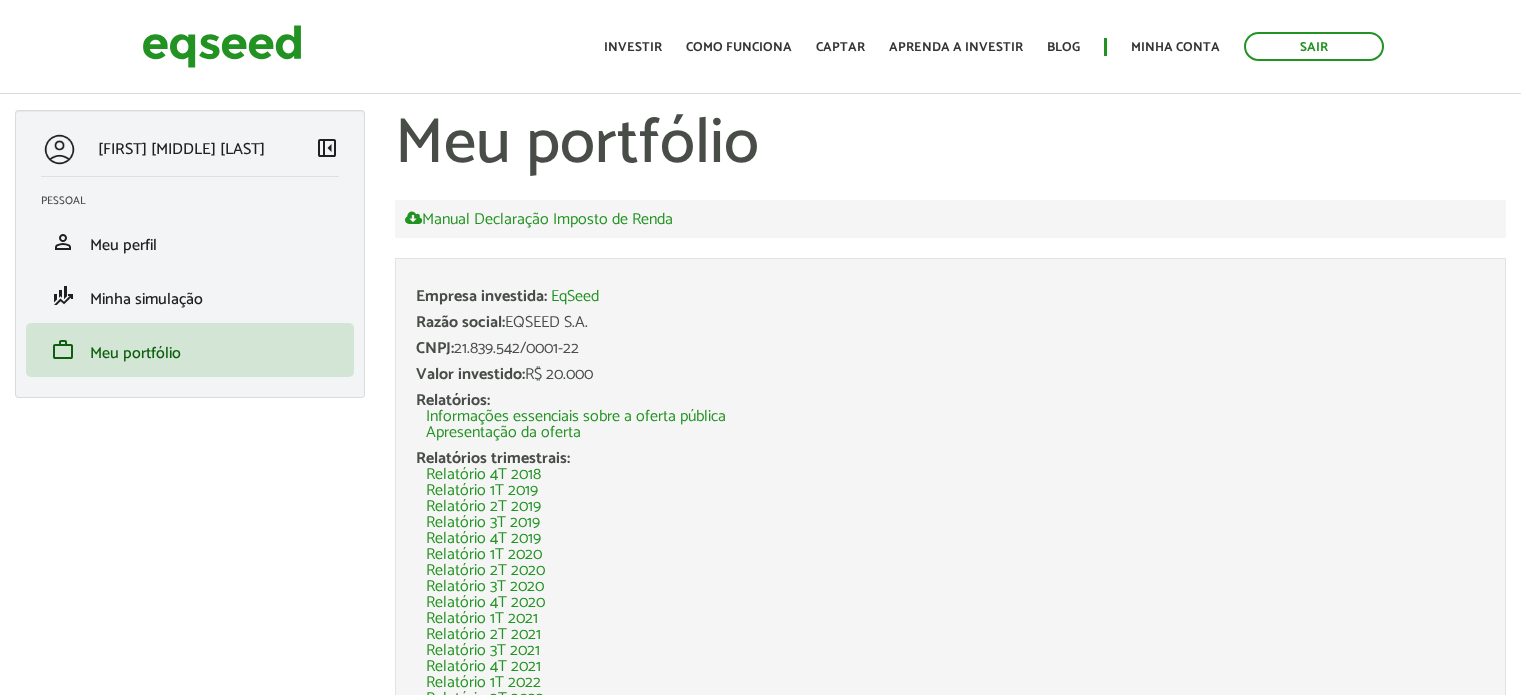 scroll, scrollTop: 0, scrollLeft: 0, axis: both 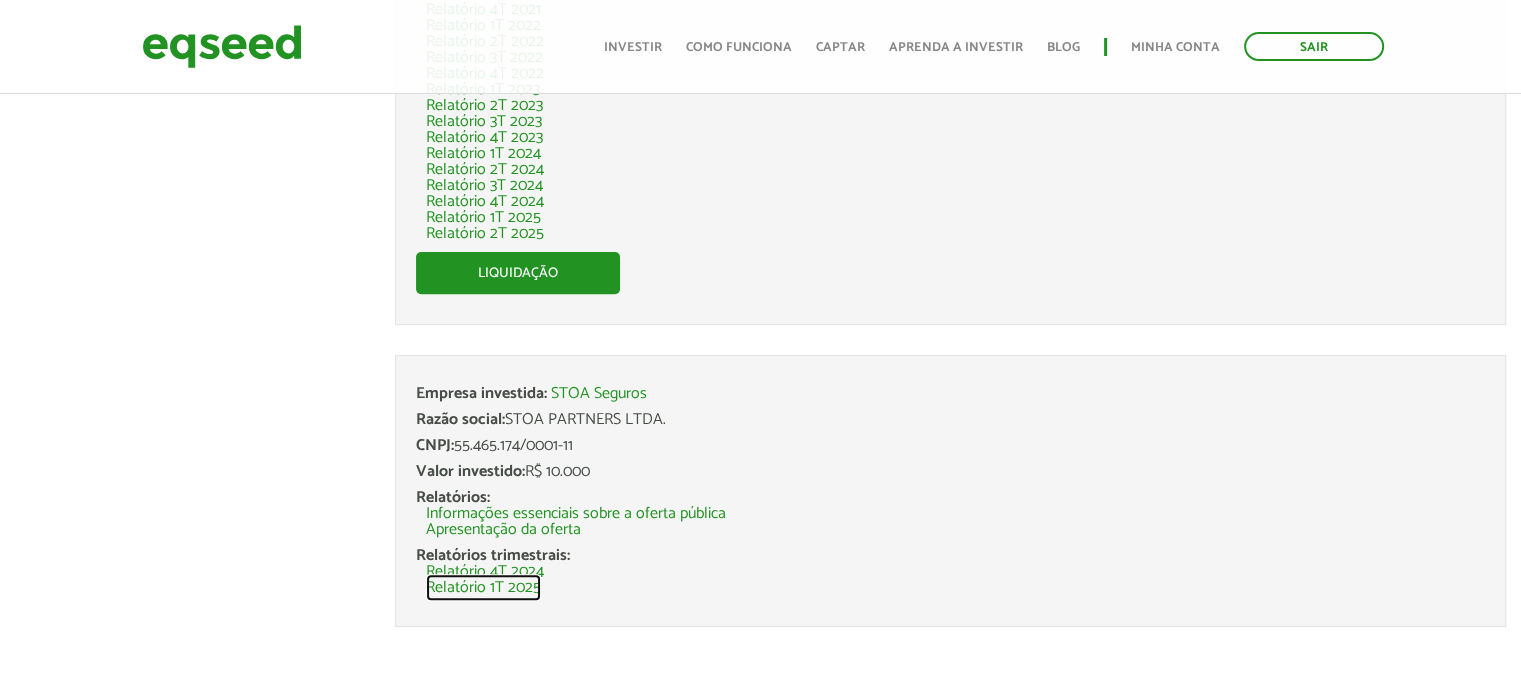 click on "Relatório 1T 2025" at bounding box center (483, 588) 